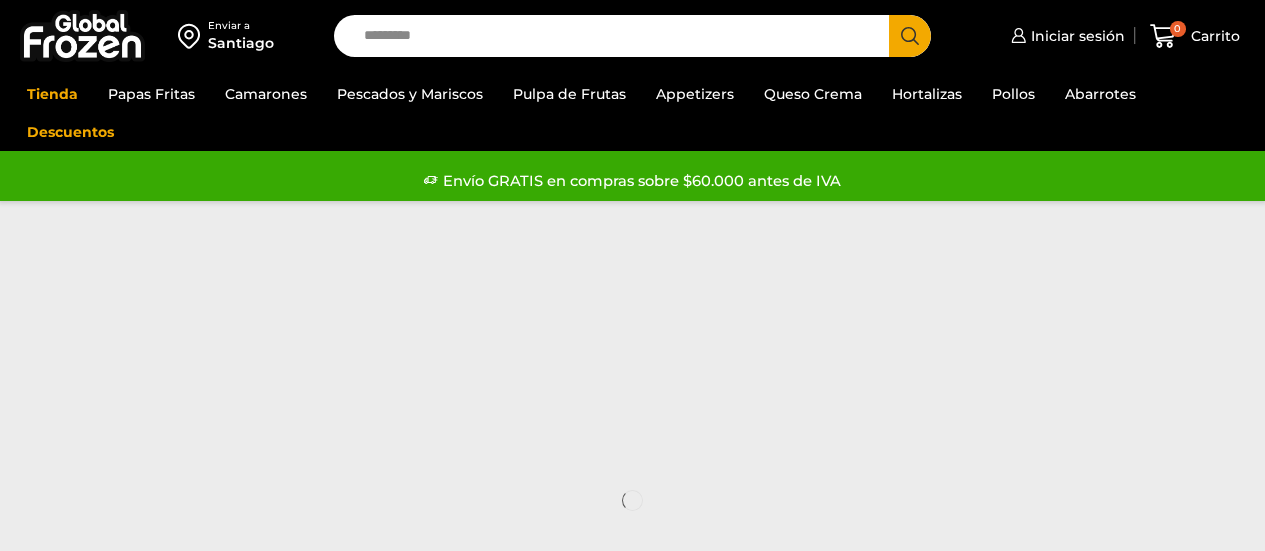 scroll, scrollTop: 0, scrollLeft: 0, axis: both 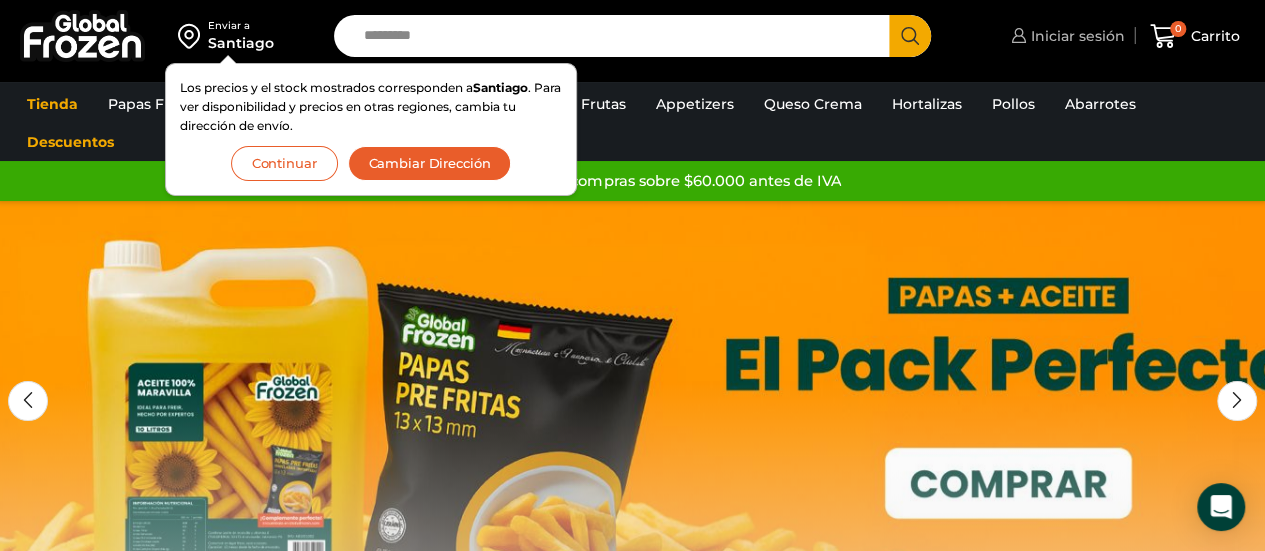 click on "Iniciar sesión" at bounding box center (1075, 36) 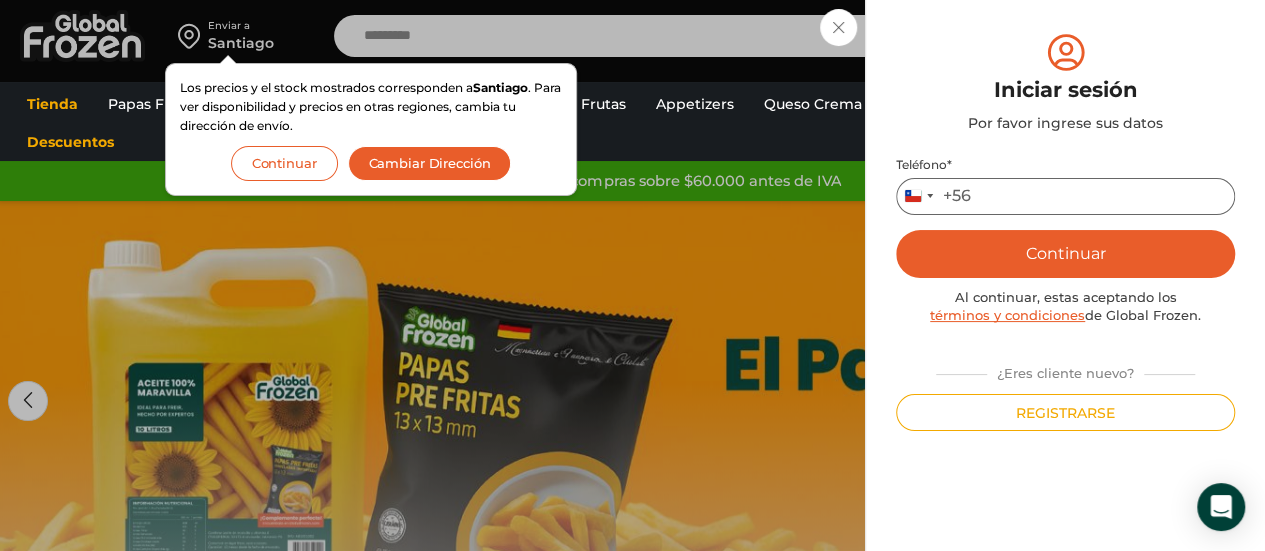 click on "Teléfono
*" at bounding box center [1065, 196] 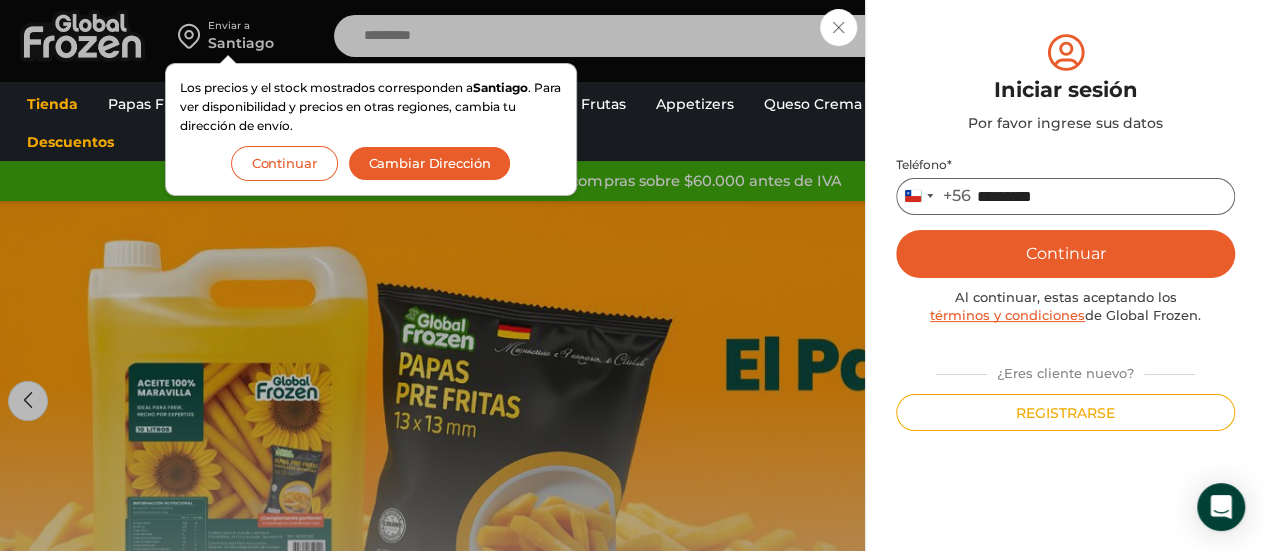 type on "*********" 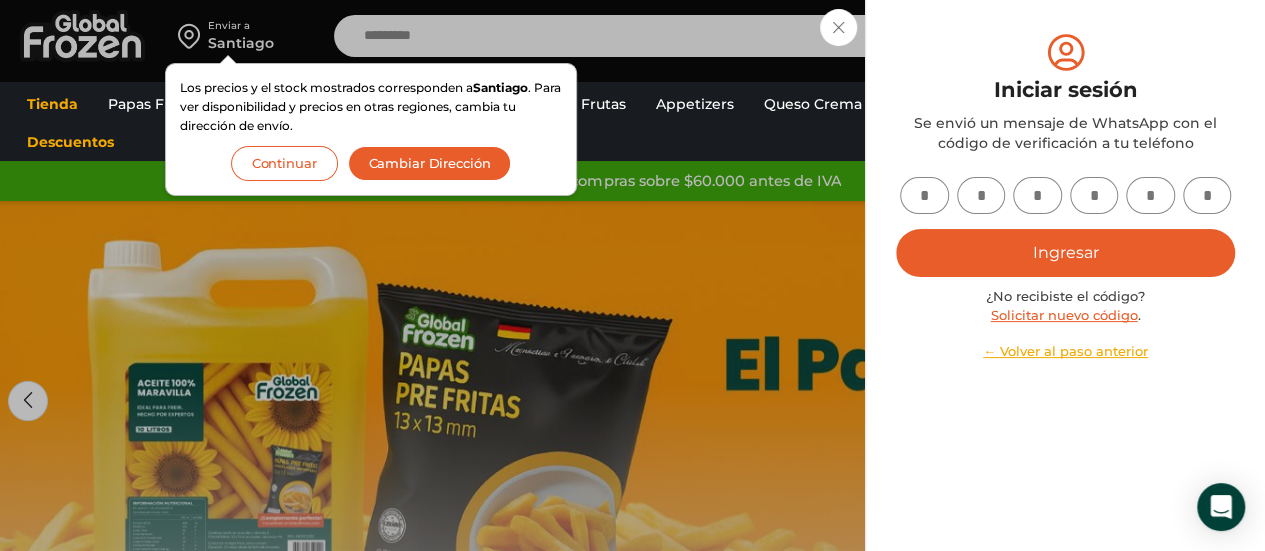 click at bounding box center [924, 195] 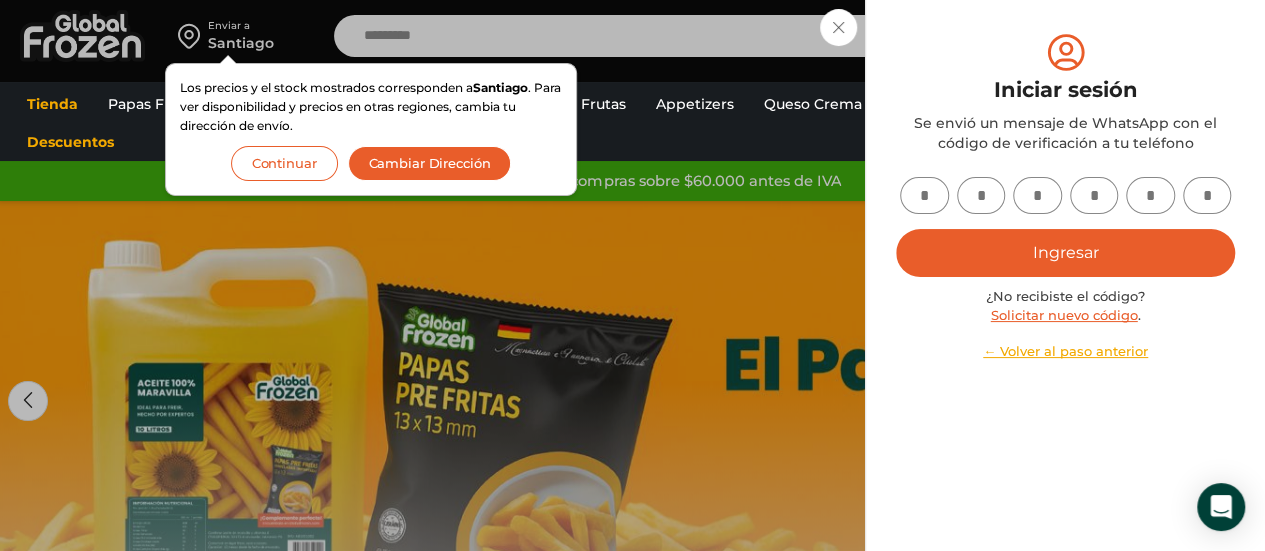 type on "*" 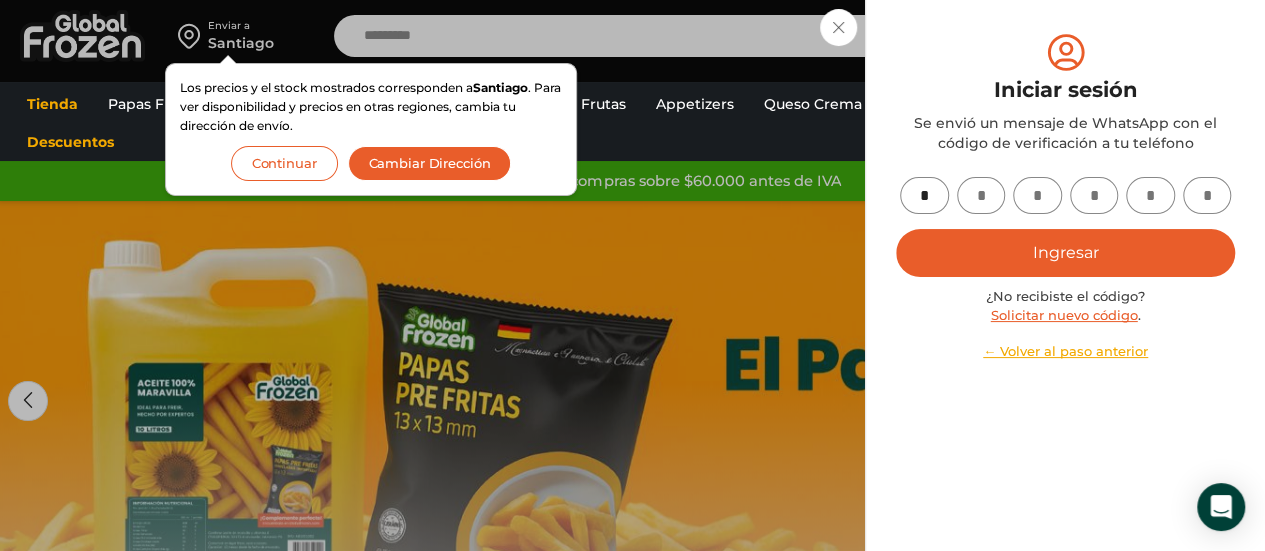 type on "*" 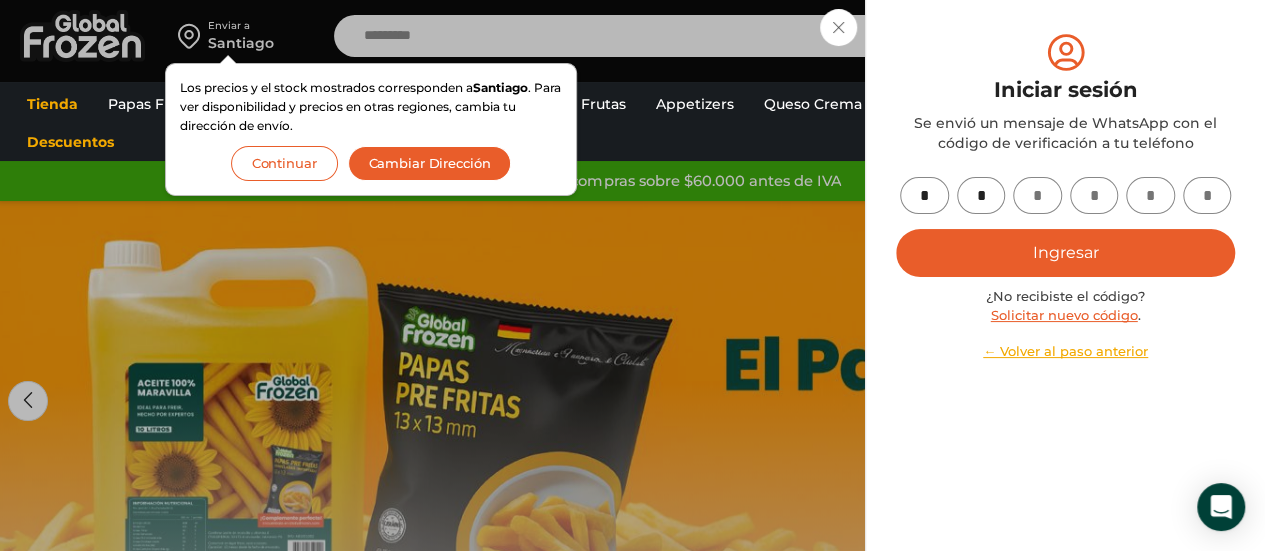 type on "*" 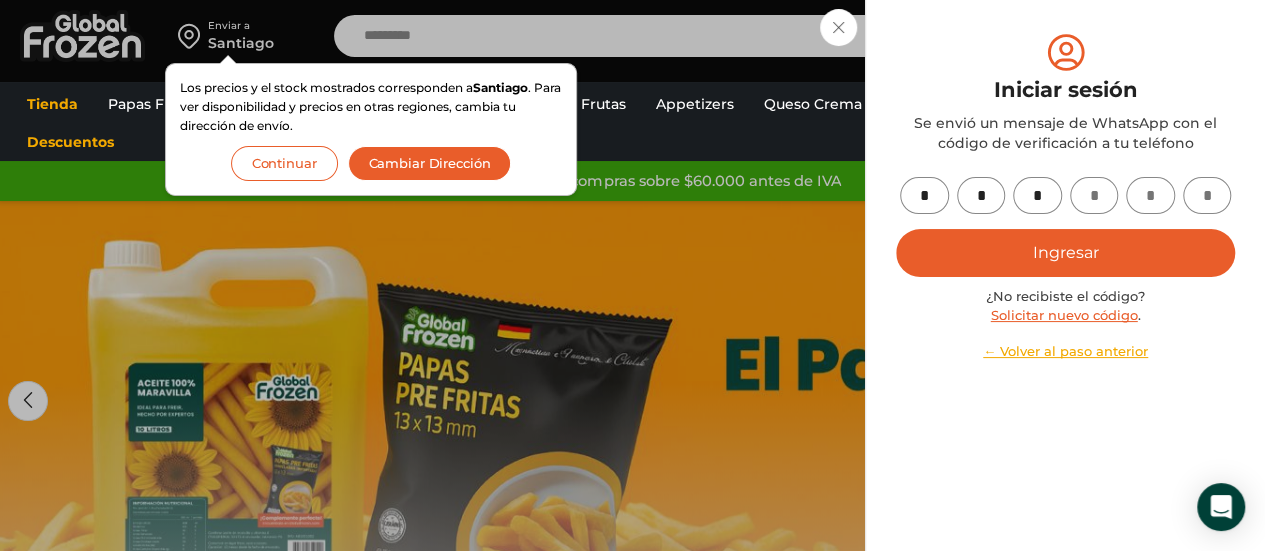 type on "*" 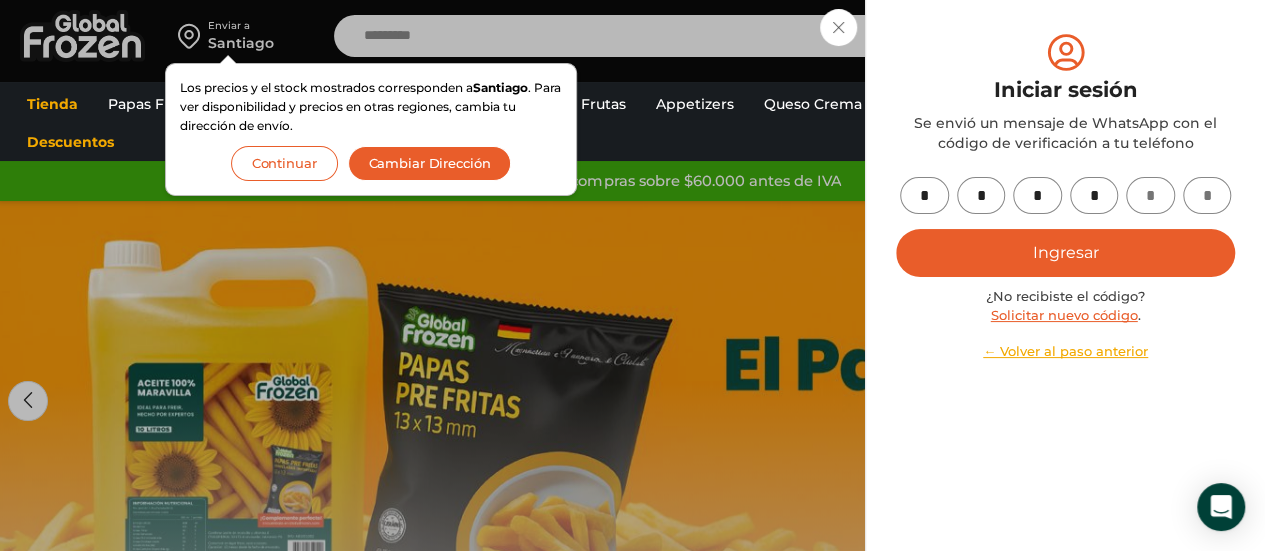 type on "*" 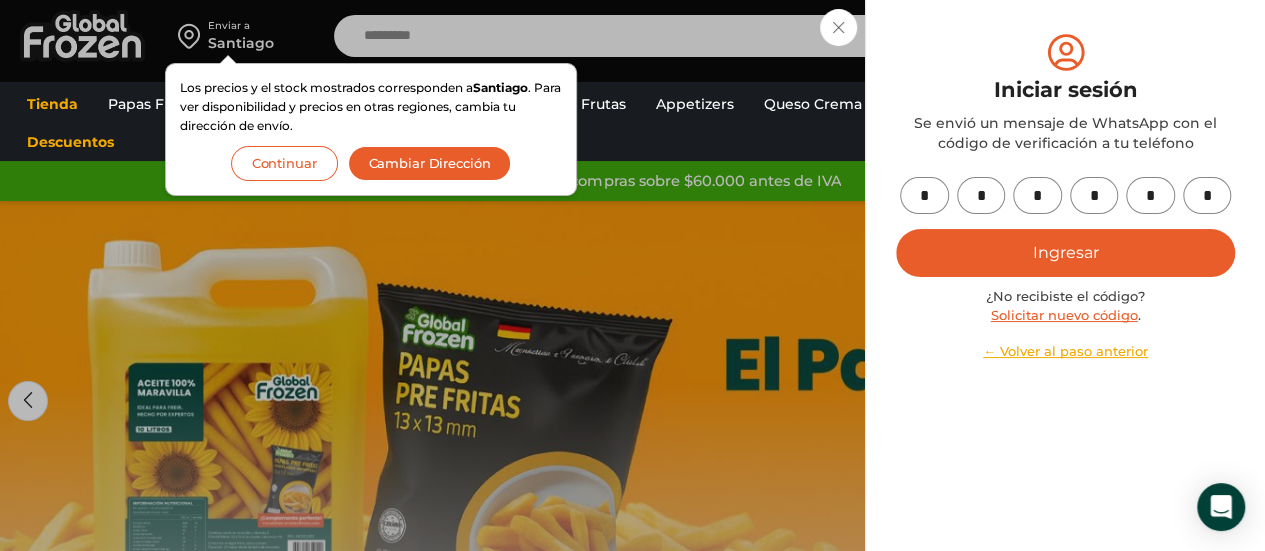 type on "*" 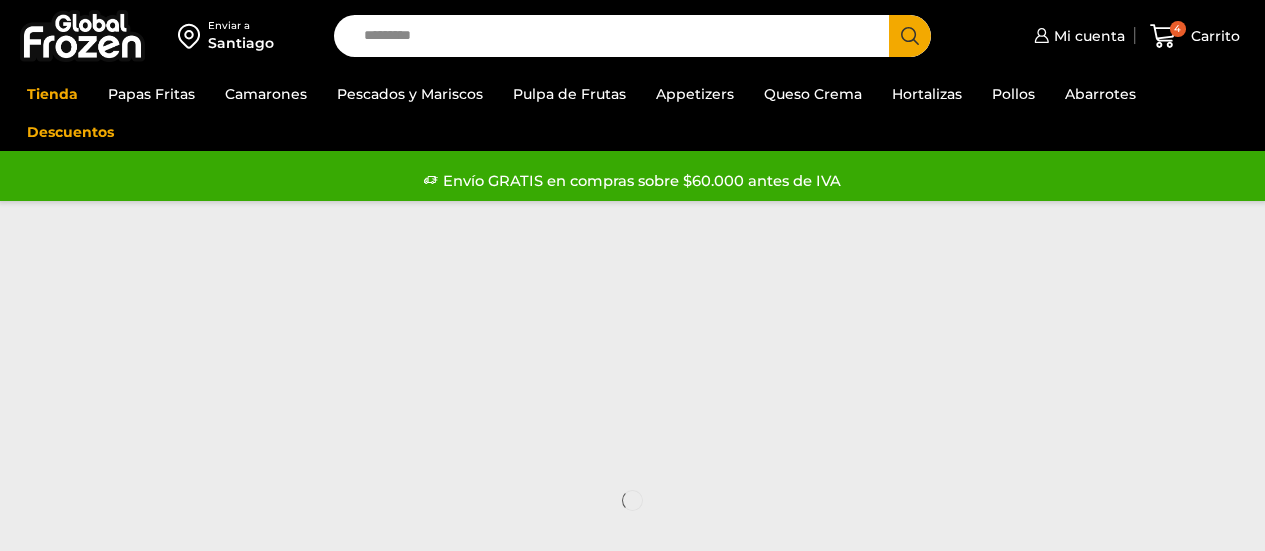scroll, scrollTop: 0, scrollLeft: 0, axis: both 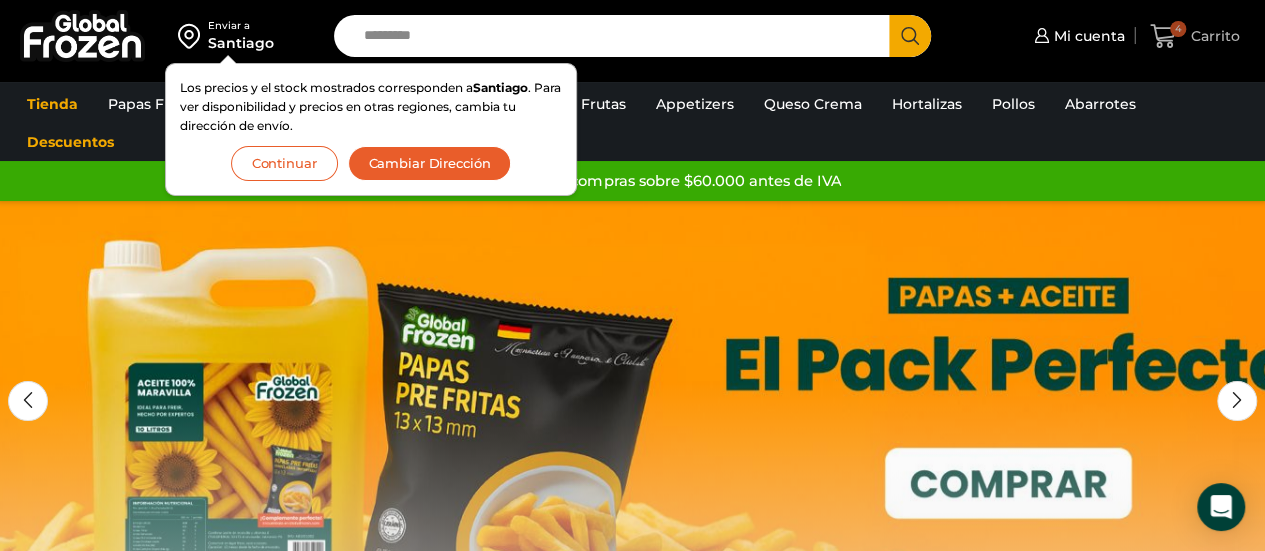 click on "4
Carrito" at bounding box center [1194, 36] 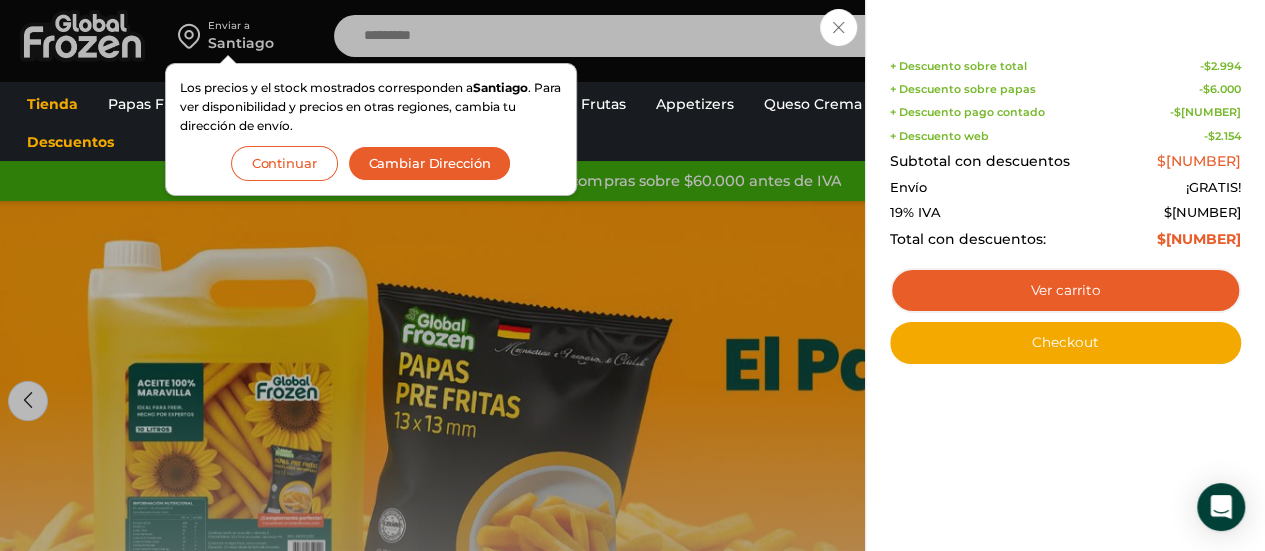 click on "4
Carrito
4
4
Shopping Cart
Shopping cart                     (4)
+ Descuento sobre total - $ 2.994
+ Descuento sobre papas - $ 6.000
+ Descuento pago contado - $ 3.115 + Descuento web - $" at bounding box center (1195, 36) 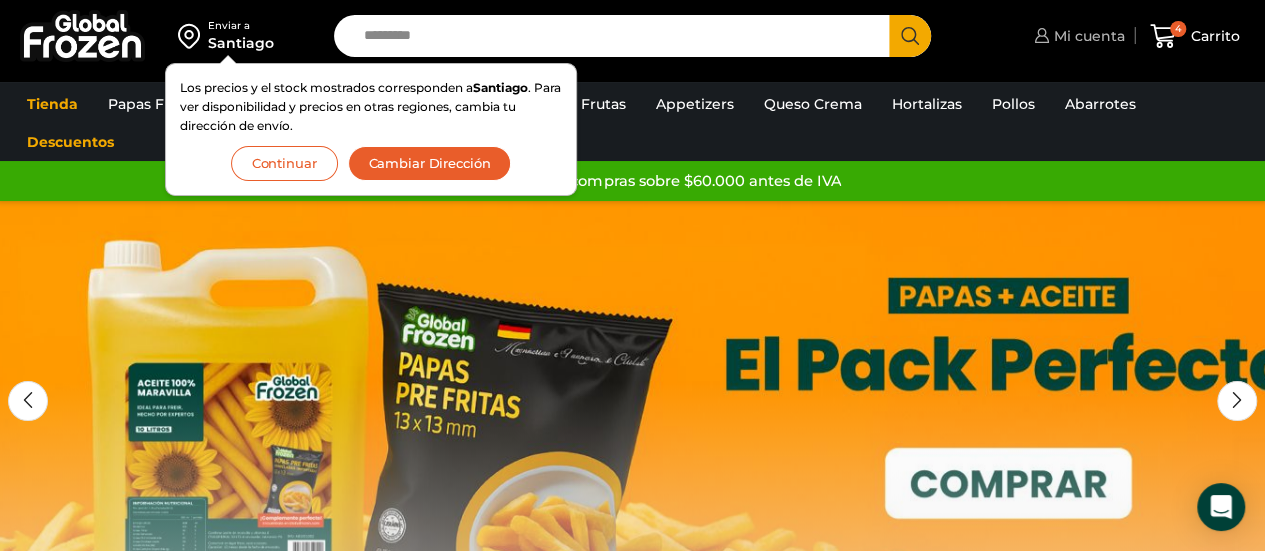 click on "Mi cuenta" at bounding box center (1087, 36) 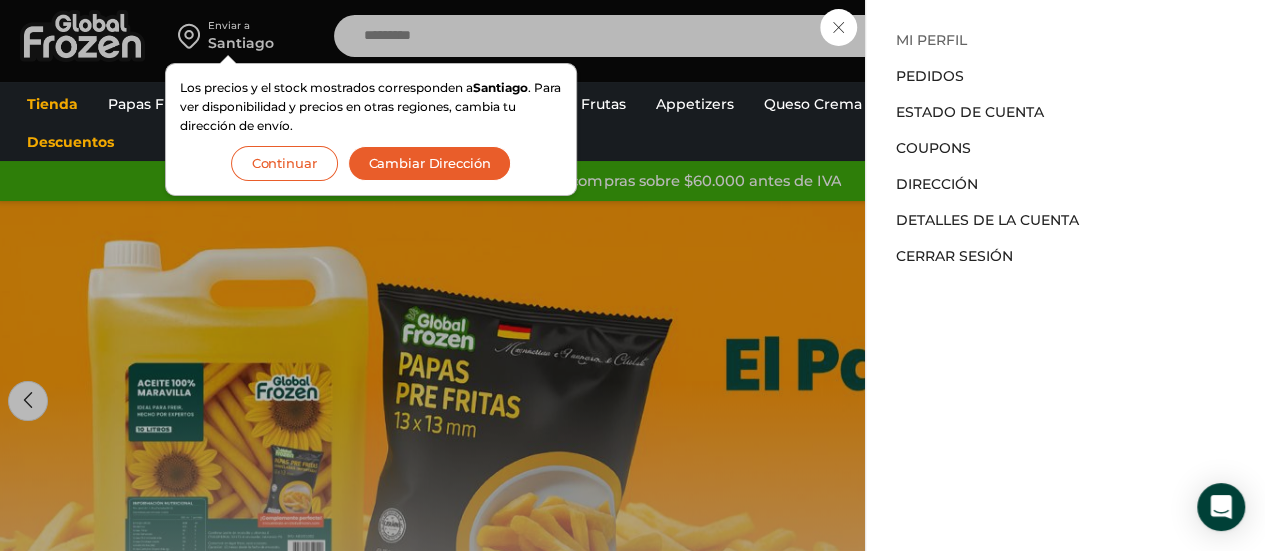 click on "Mi perfil" at bounding box center (931, 40) 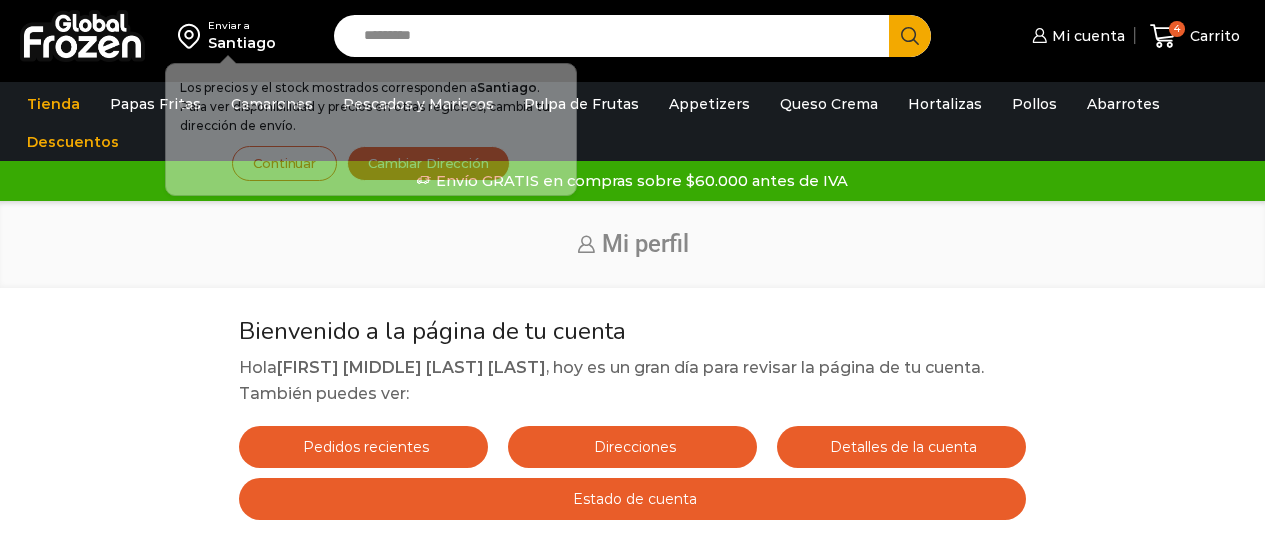 scroll, scrollTop: 0, scrollLeft: 0, axis: both 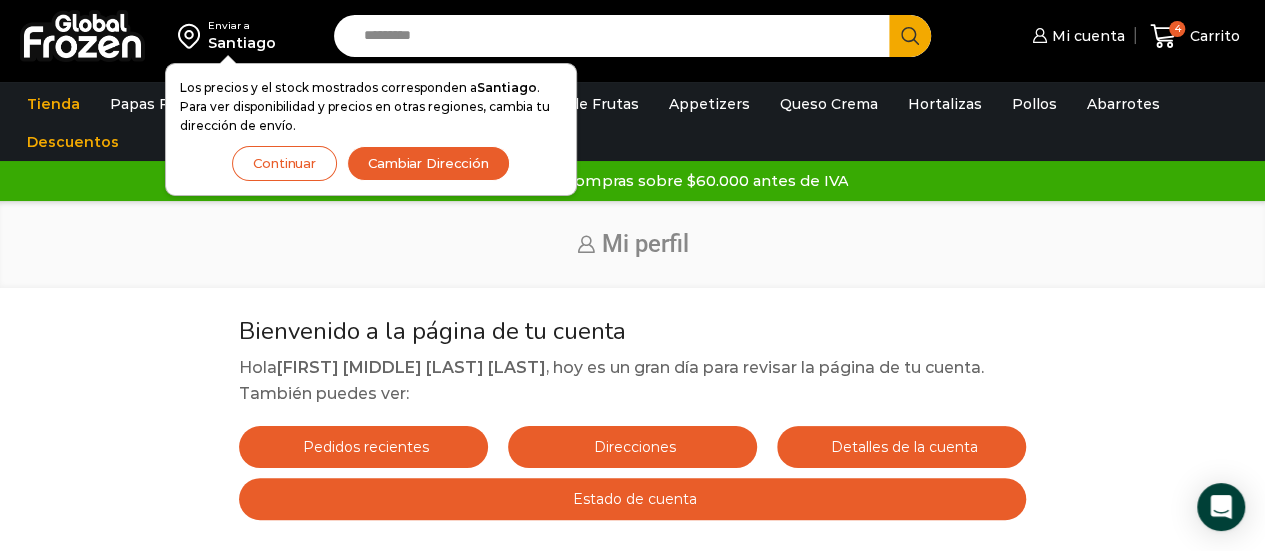 click on "Cambiar Dirección" at bounding box center (428, 163) 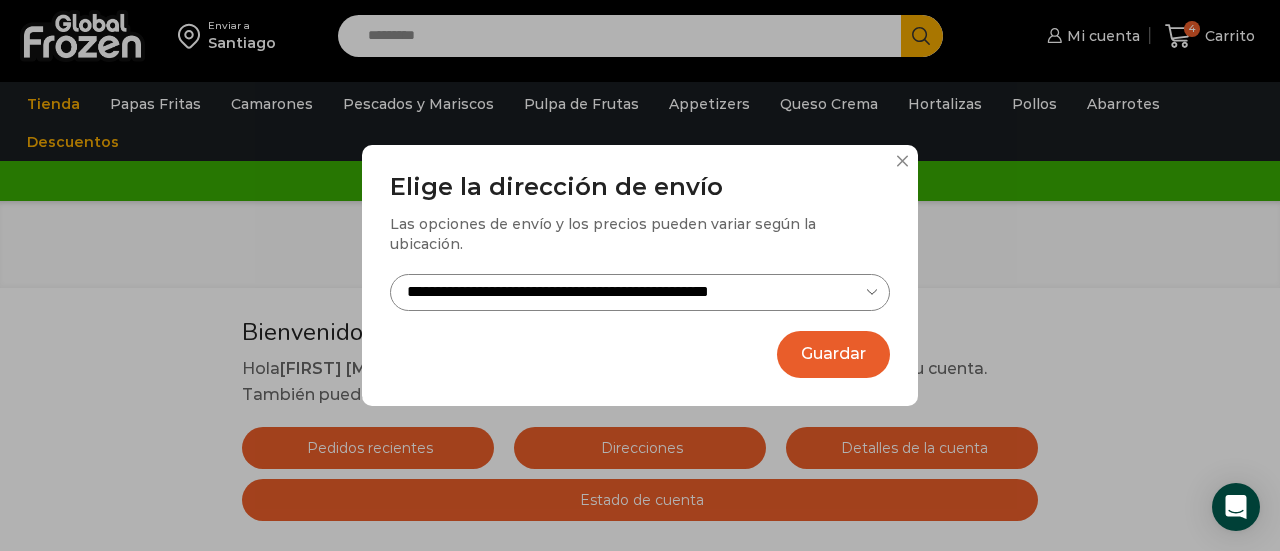 click on "Guardar" at bounding box center (833, 354) 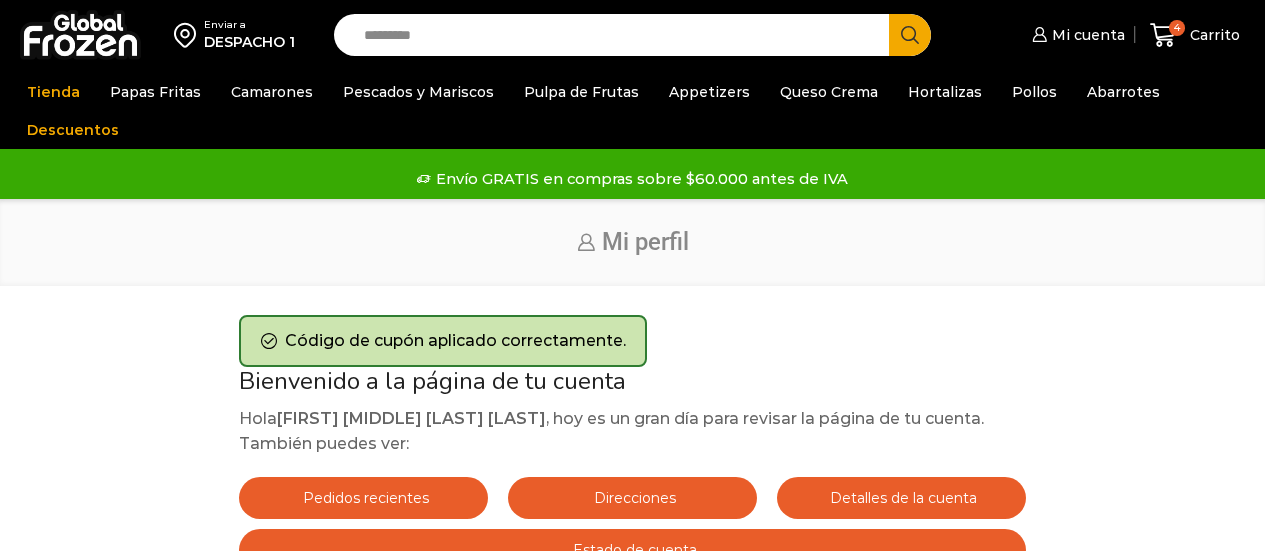 scroll, scrollTop: 0, scrollLeft: 0, axis: both 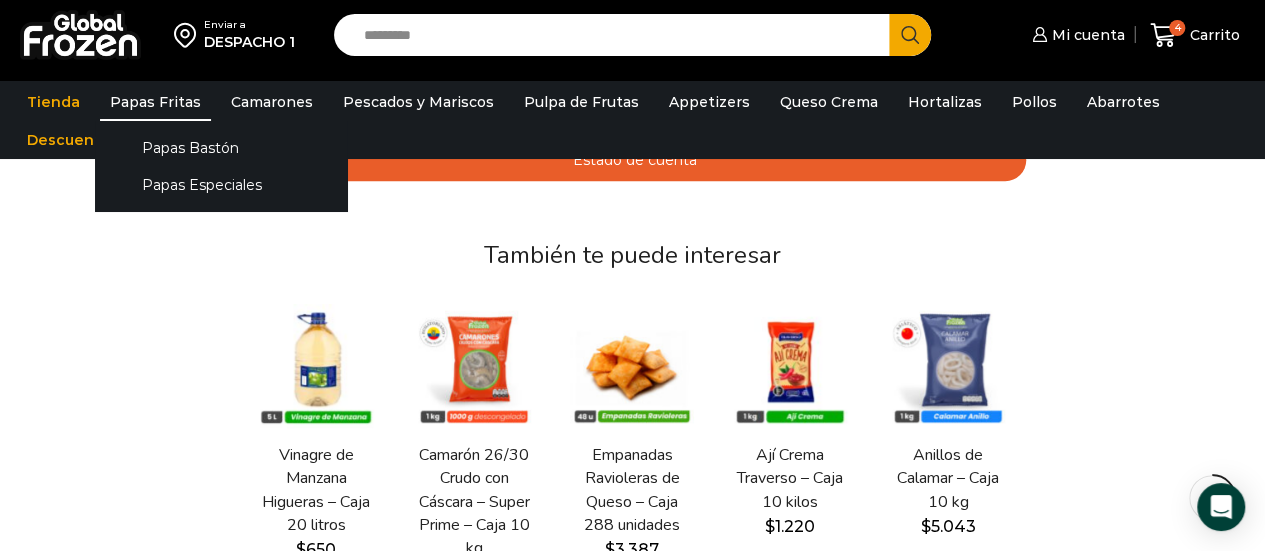 click on "Papas Fritas" at bounding box center (155, 102) 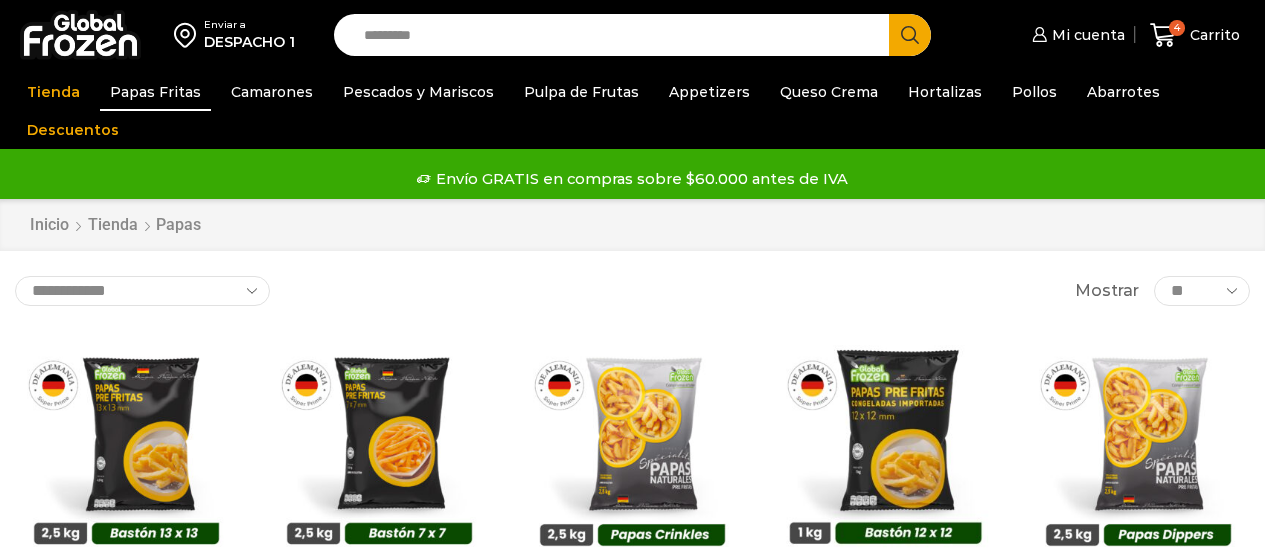 scroll, scrollTop: 0, scrollLeft: 0, axis: both 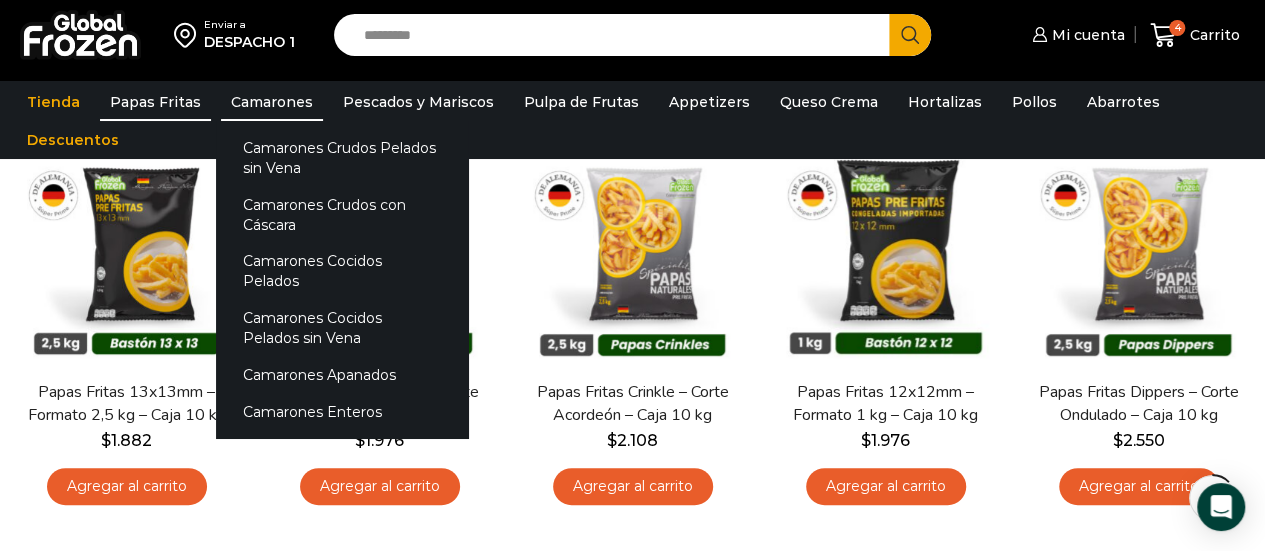 click on "Camarones" at bounding box center (272, 102) 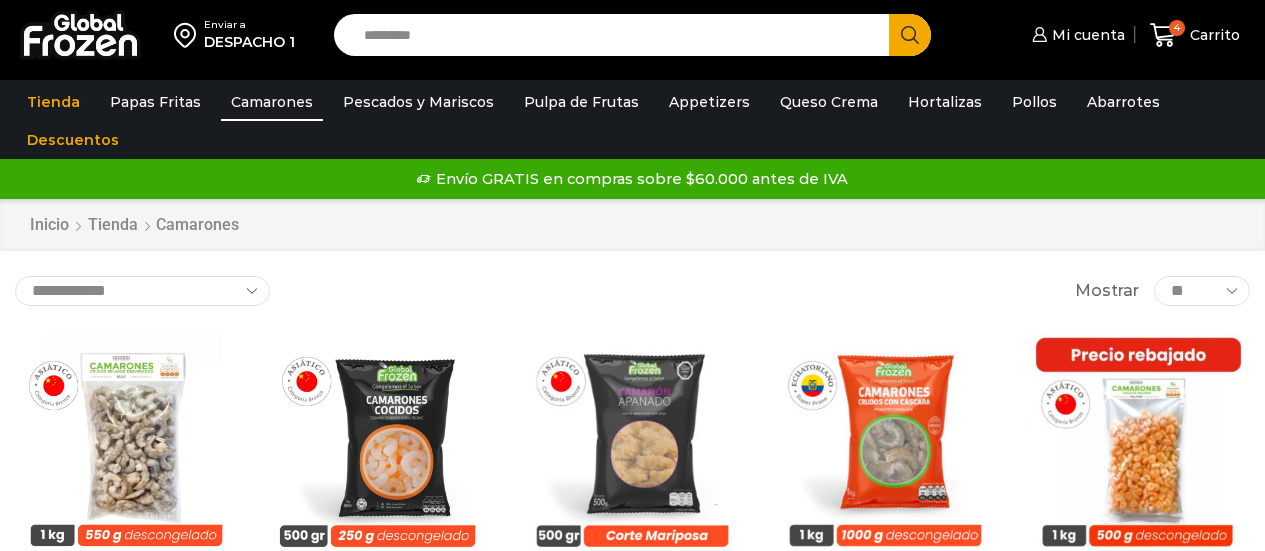 scroll, scrollTop: 0, scrollLeft: 0, axis: both 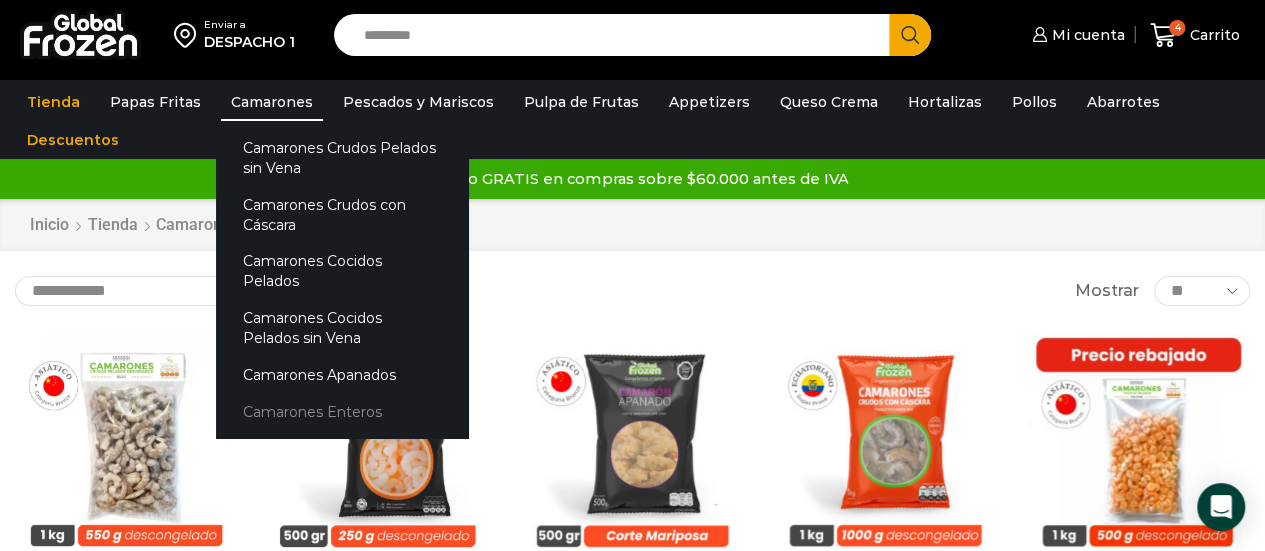 click on "Camarones Enteros" at bounding box center (342, 411) 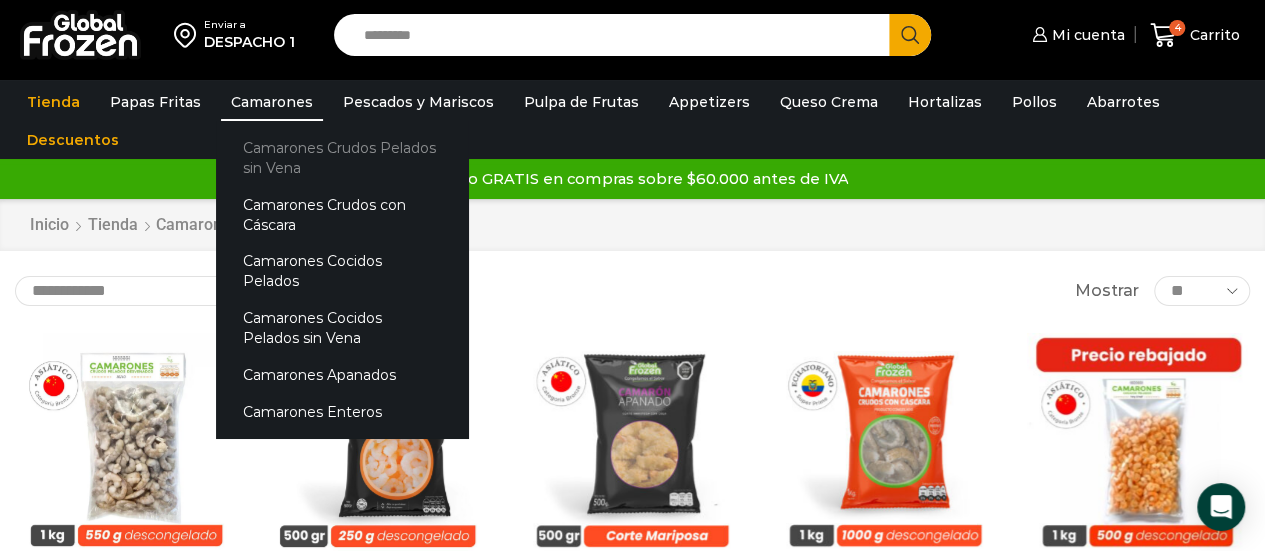 click on "Camarones Crudos Pelados sin Vena" at bounding box center [342, 157] 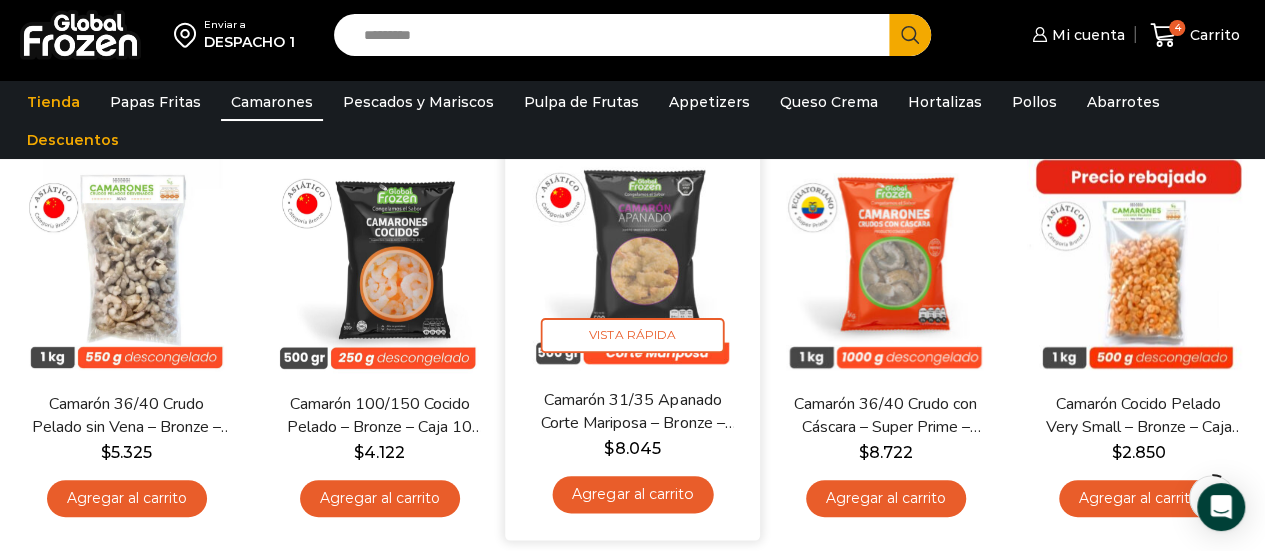 scroll, scrollTop: 200, scrollLeft: 0, axis: vertical 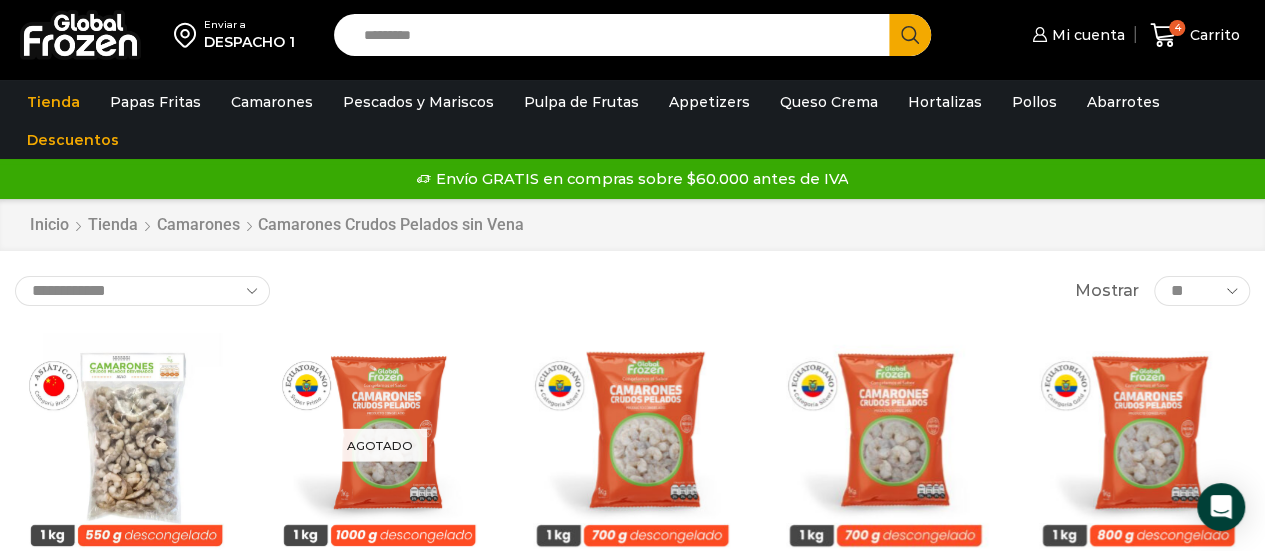 click on "Enviar a
DESPACHO [NUMBER]
Search input
Search
Mi cuenta
[CURRENCY]" at bounding box center [632, 649] 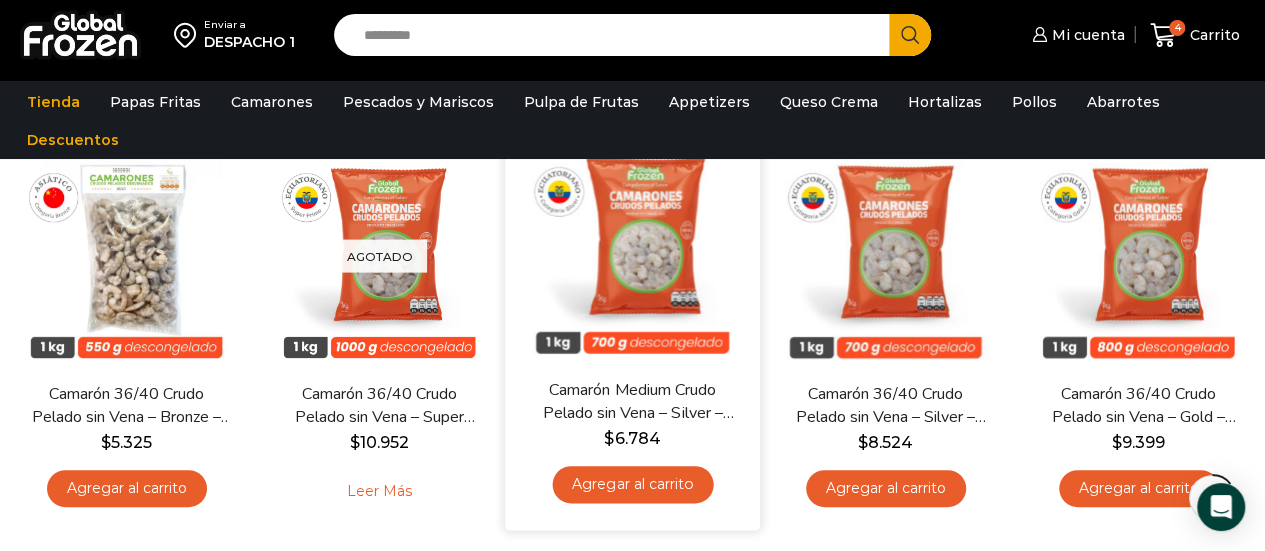 scroll, scrollTop: 100, scrollLeft: 0, axis: vertical 